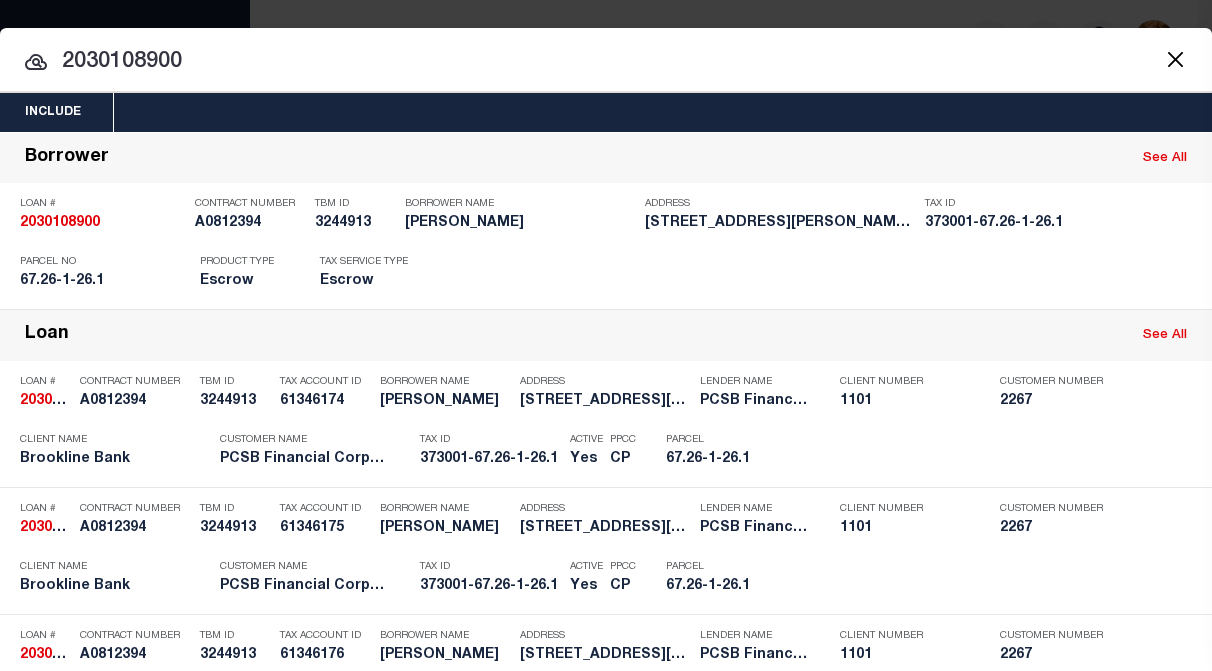 scroll, scrollTop: 0, scrollLeft: 0, axis: both 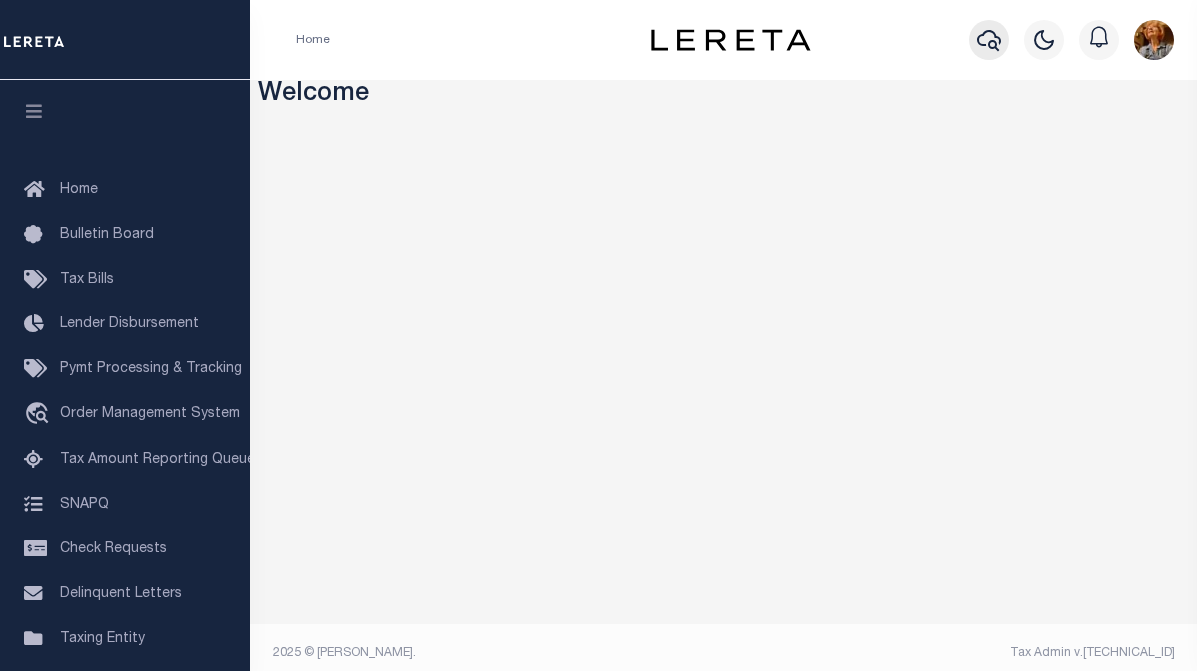 click 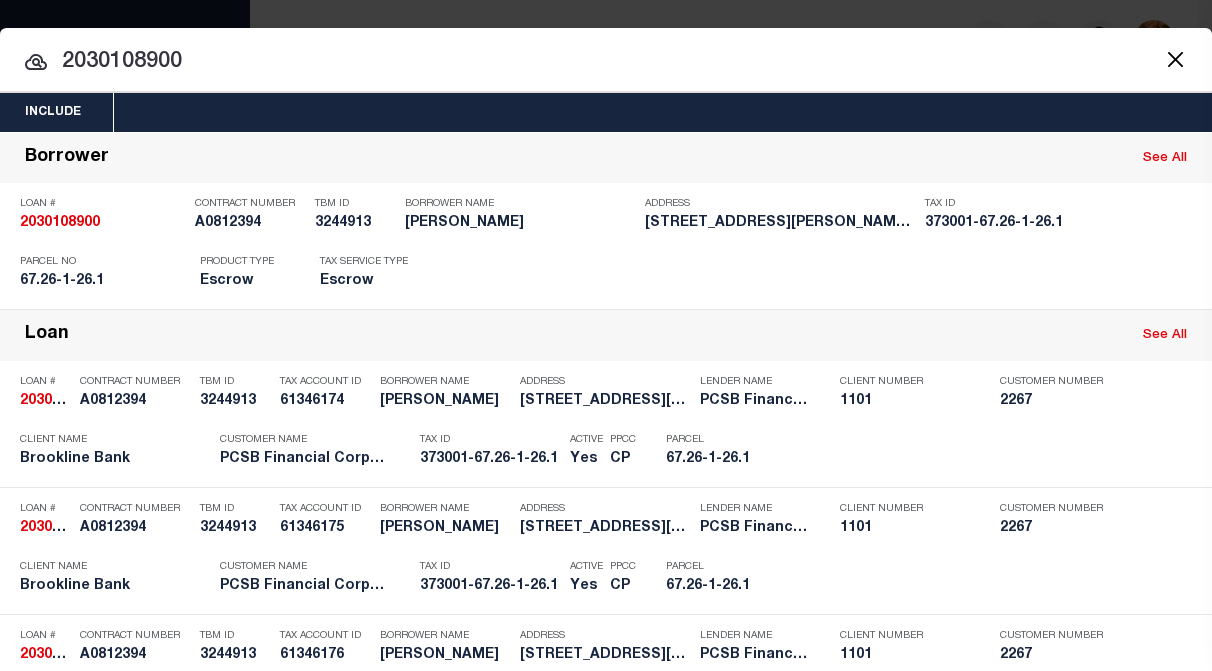 drag, startPoint x: 202, startPoint y: 64, endPoint x: 46, endPoint y: 67, distance: 156.02884 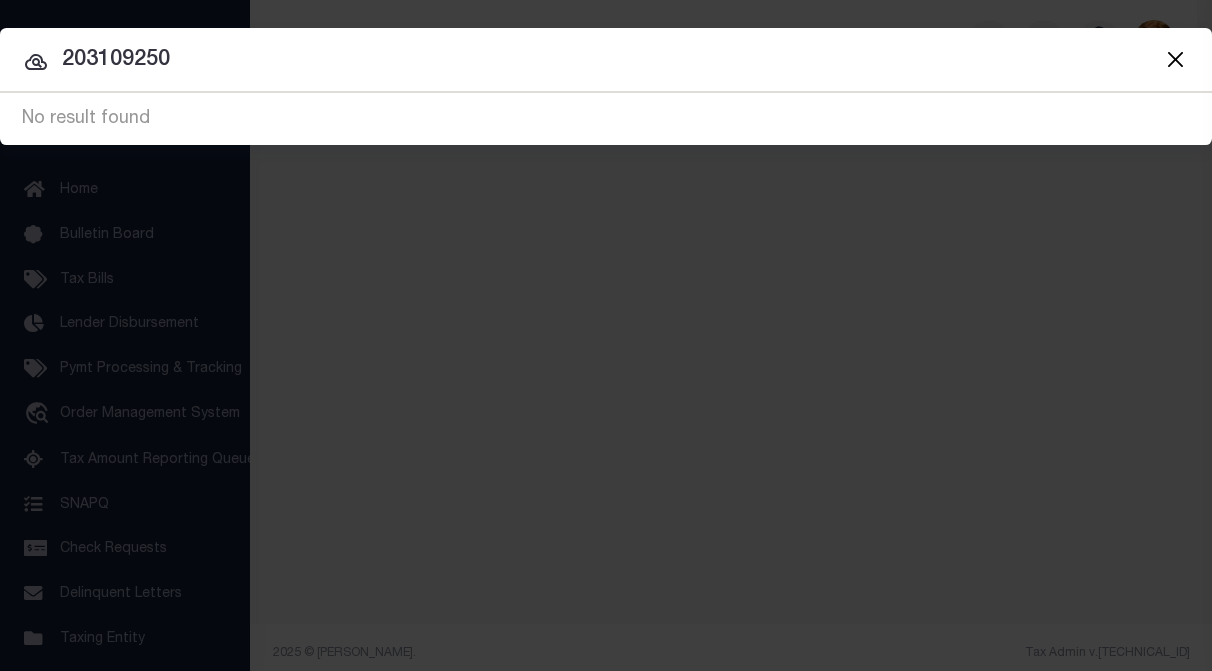 click on "203109250" at bounding box center [606, 60] 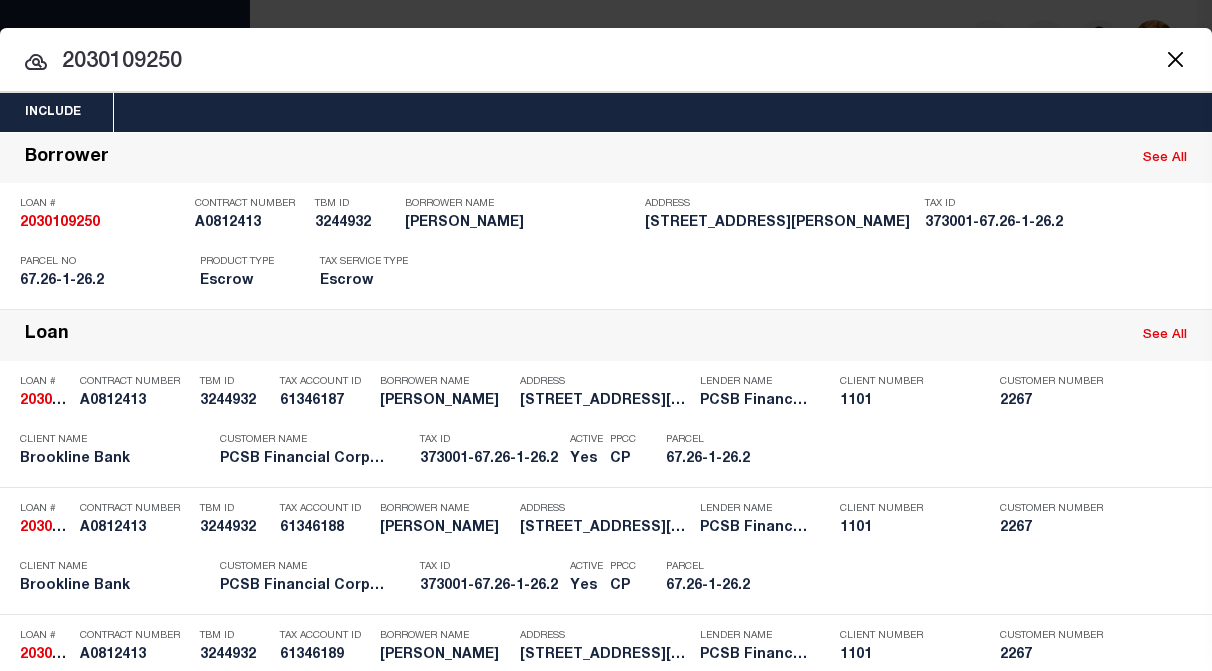 click on "2030109250" at bounding box center [606, 62] 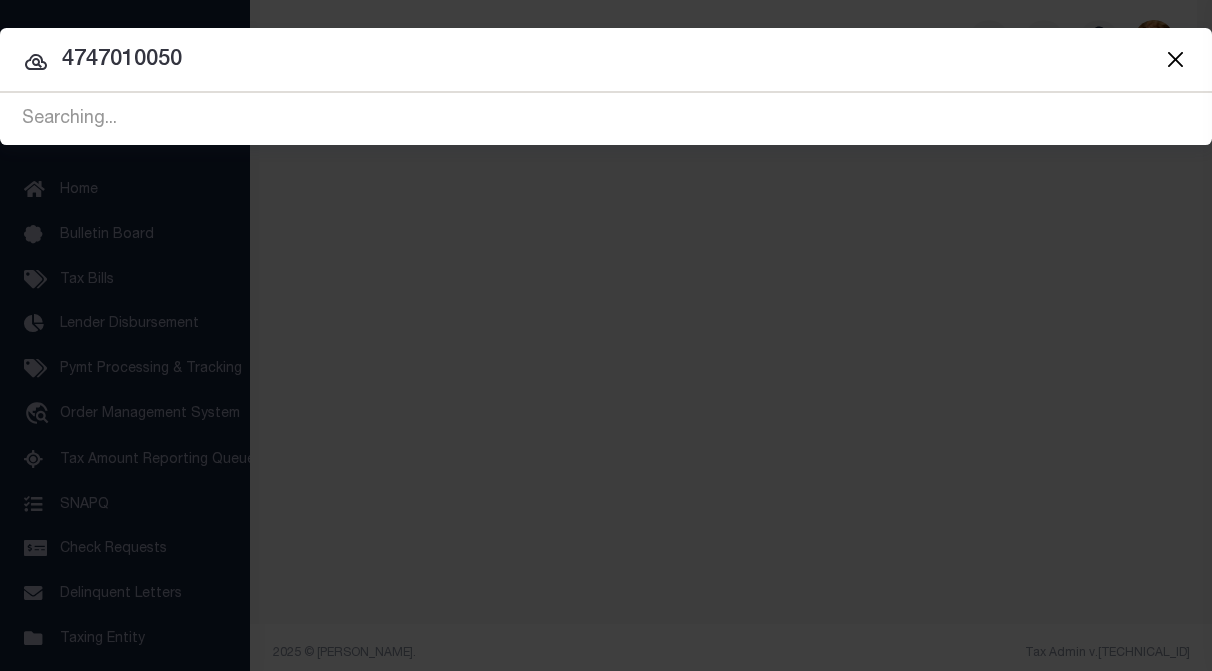 type on "4747010050" 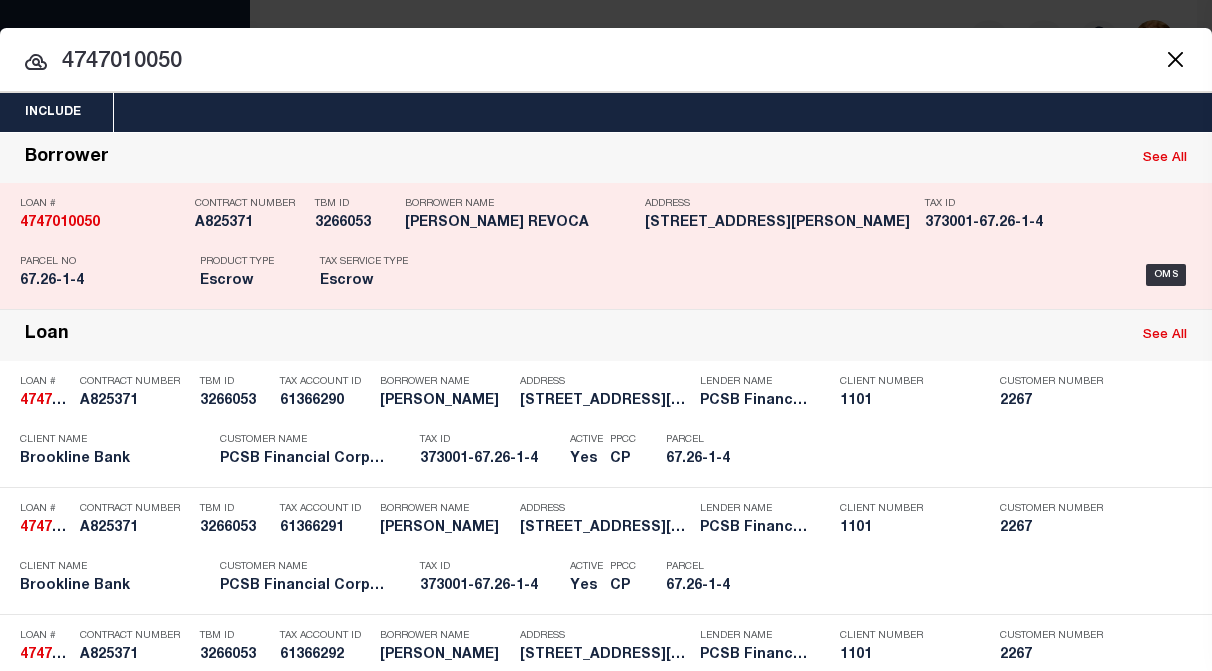 click on "OMS" at bounding box center [821, 275] 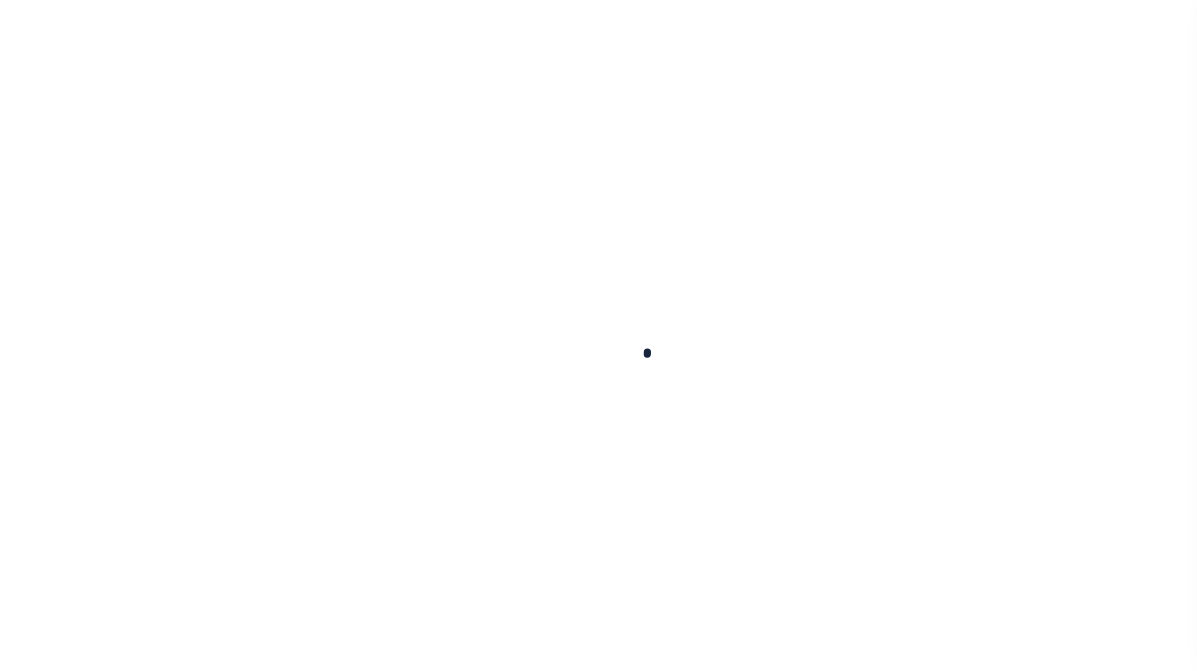 scroll, scrollTop: 0, scrollLeft: 0, axis: both 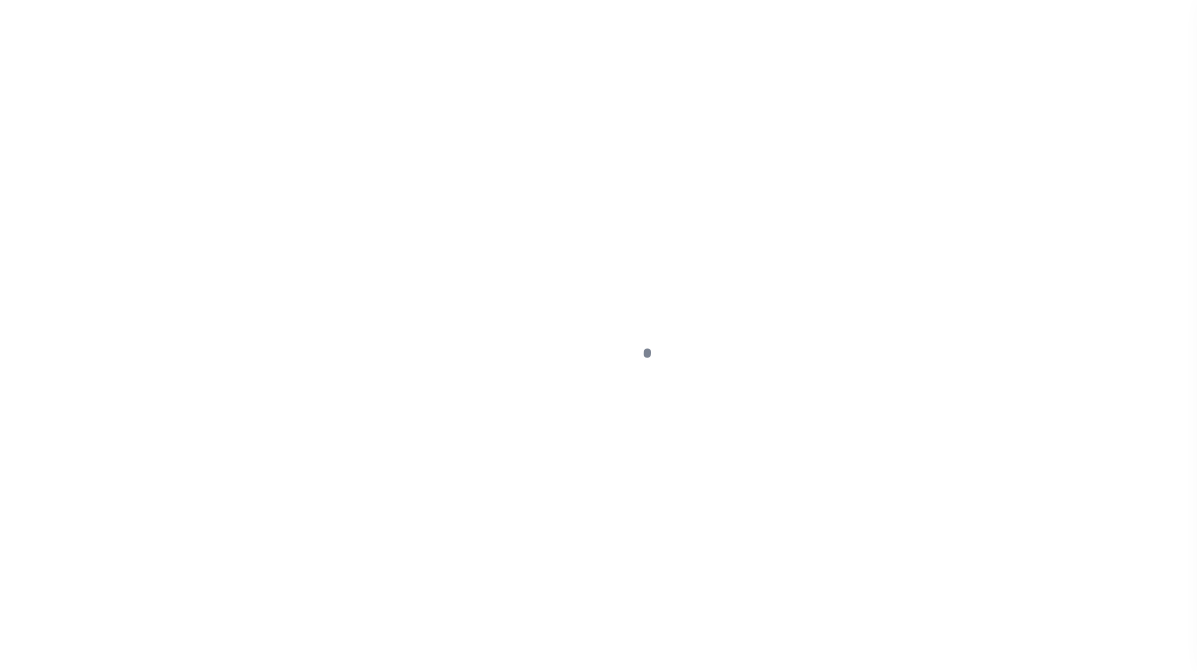 type on "4747010050" 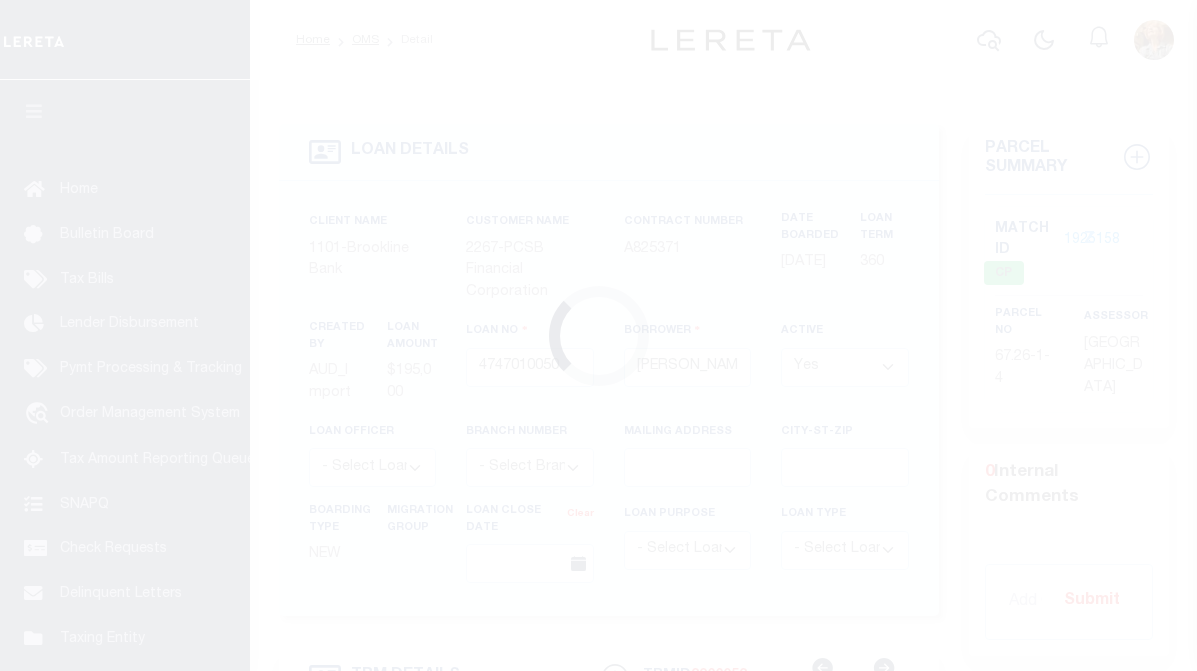 type on "[STREET_ADDRESS]" 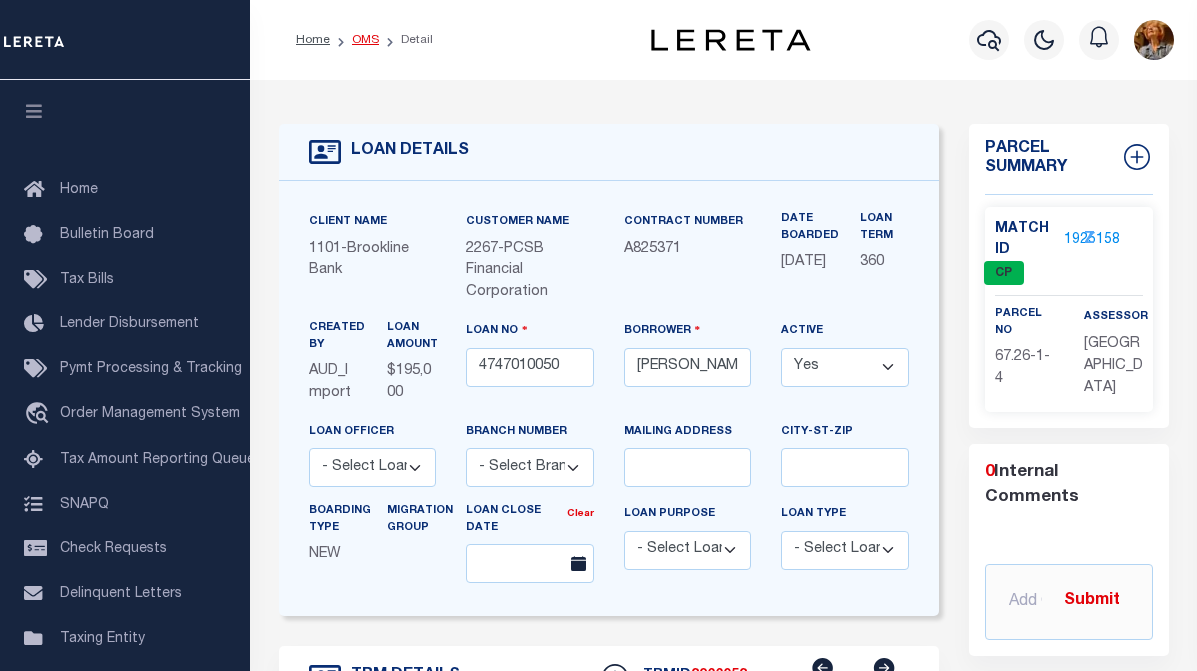 click on "OMS" at bounding box center [365, 40] 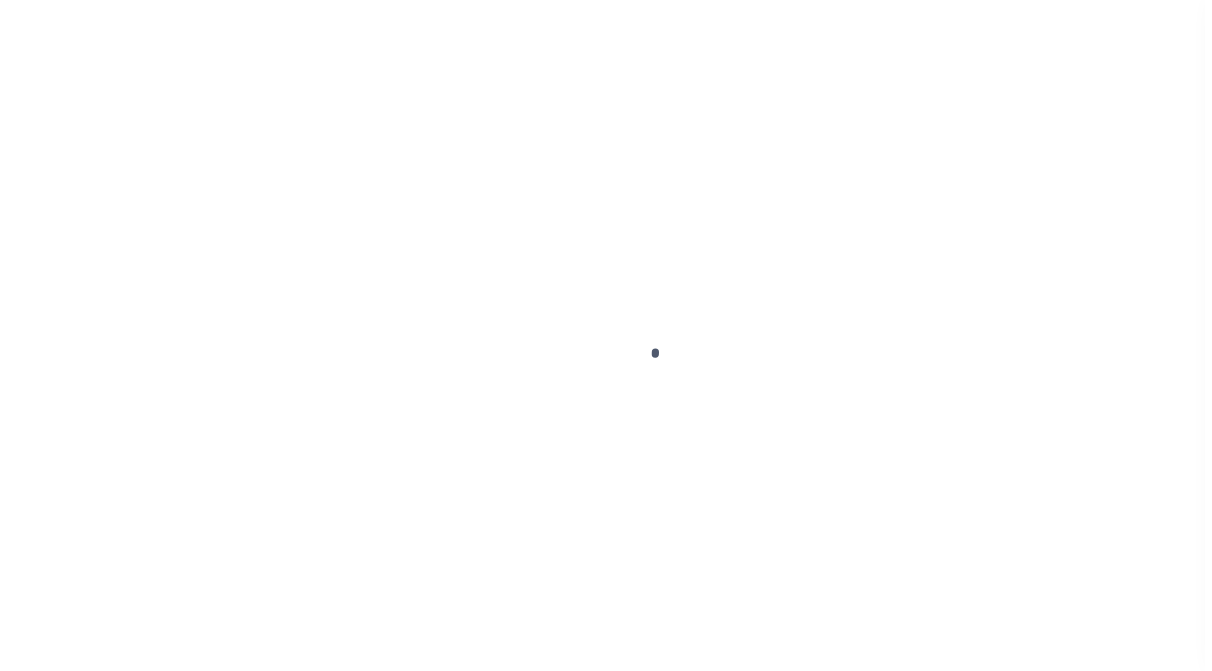 scroll, scrollTop: 0, scrollLeft: 0, axis: both 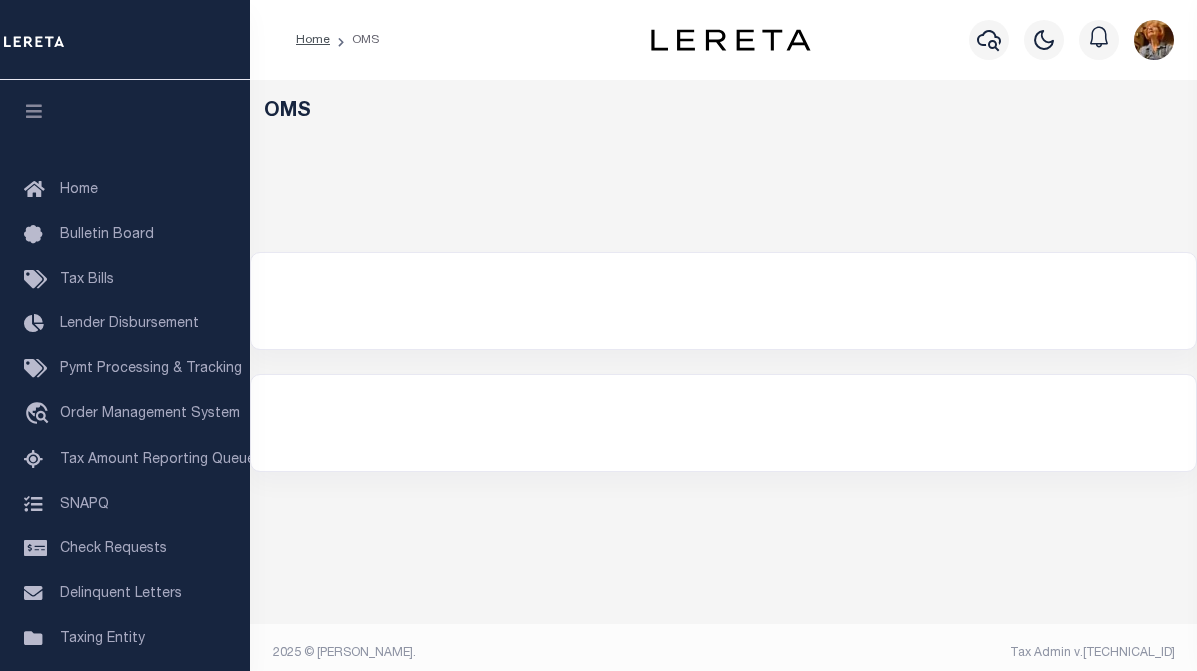 select on "200" 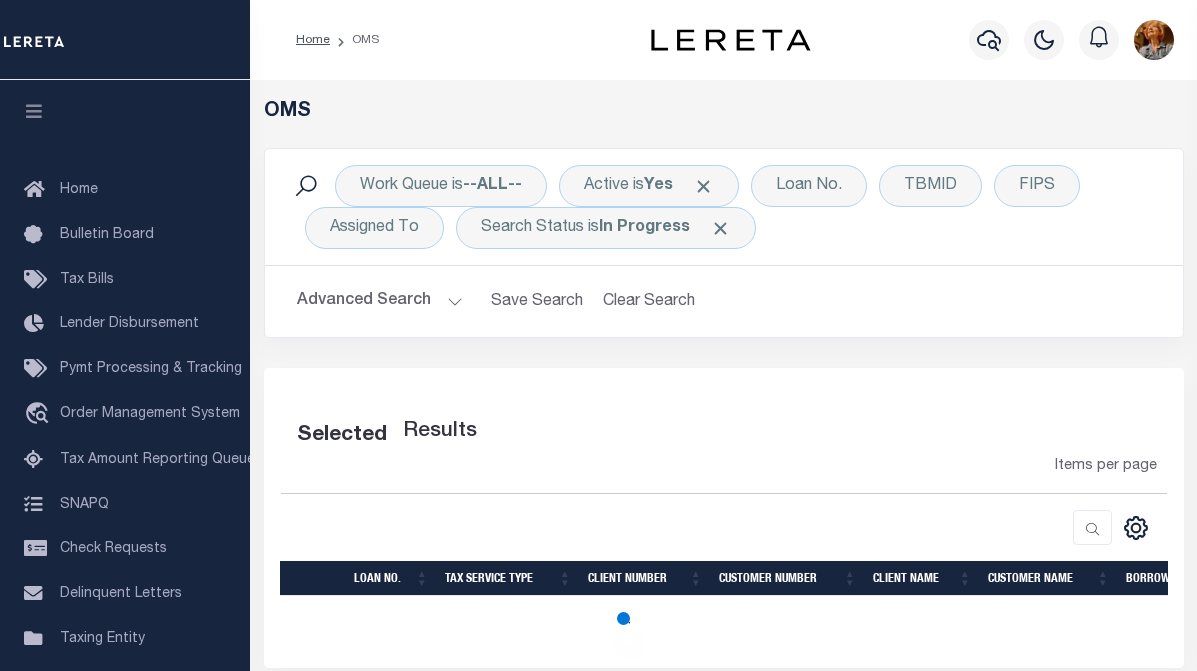 select on "200" 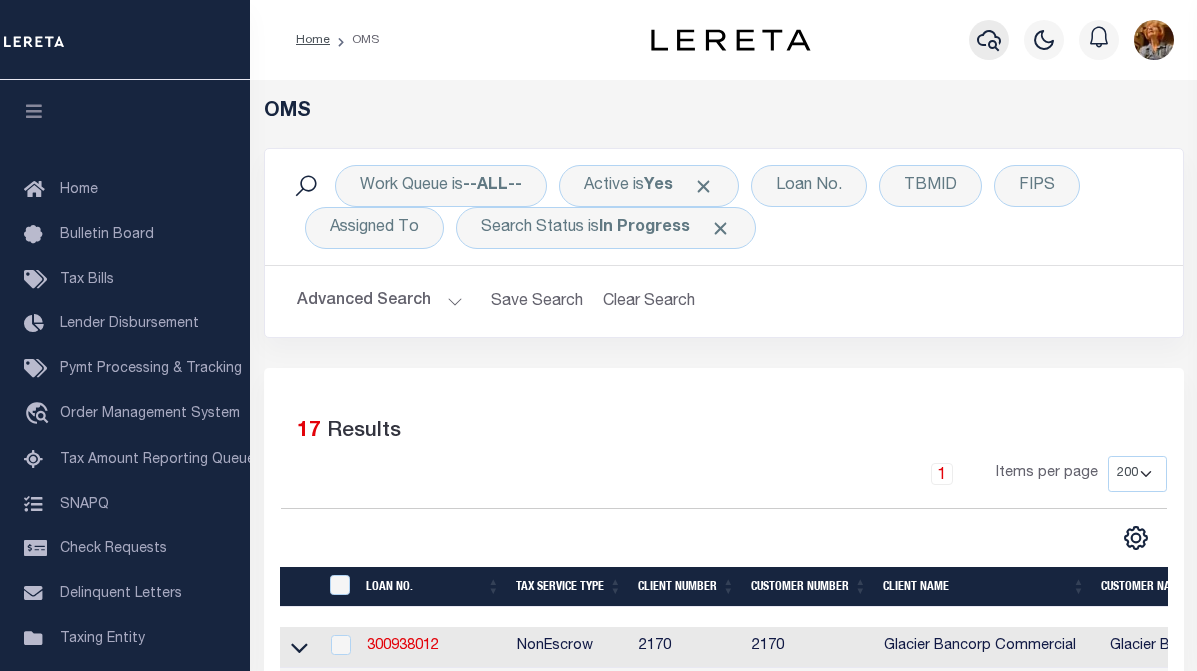 click 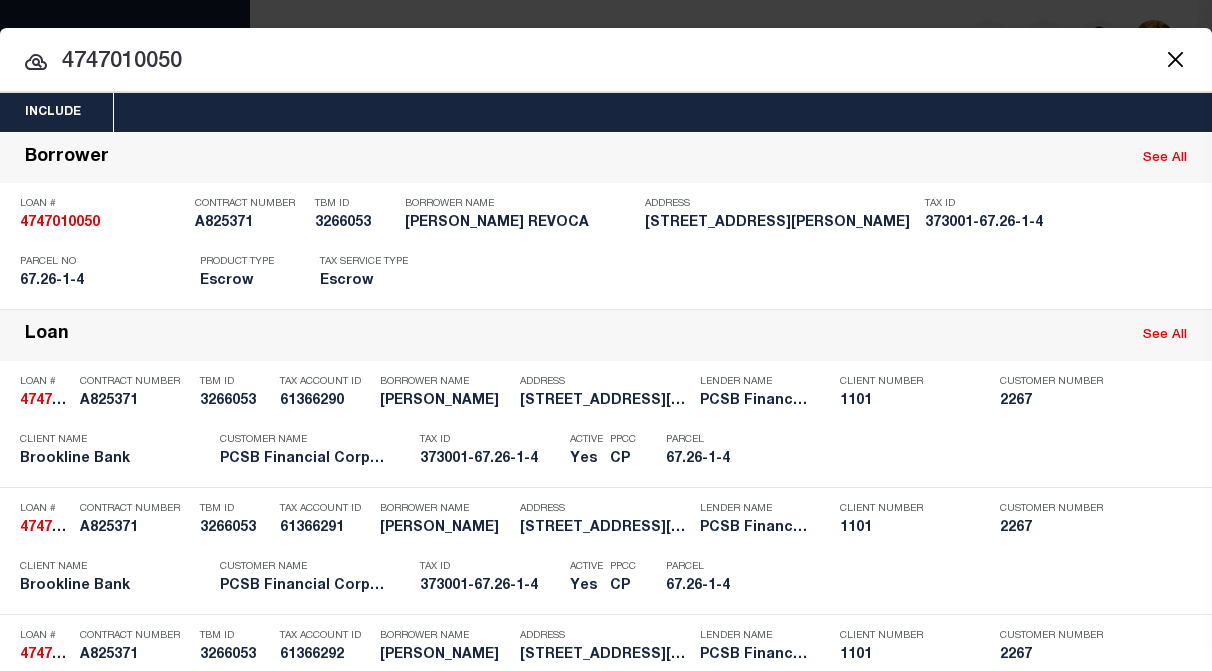 click on "4747010050" at bounding box center (606, 62) 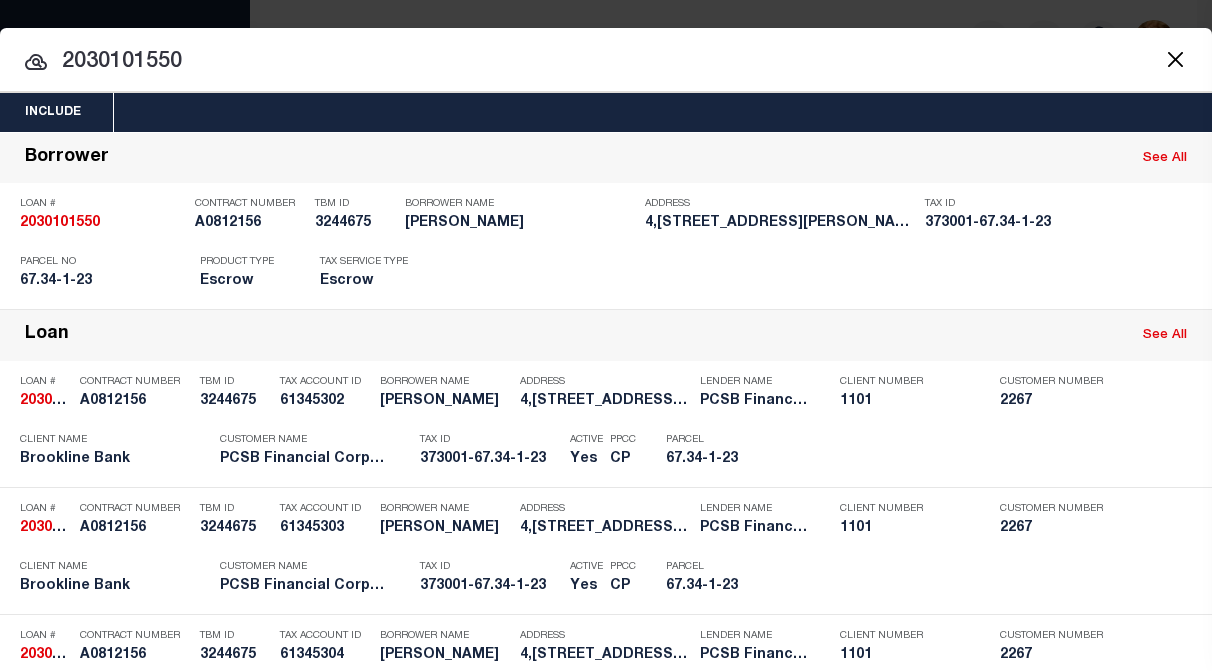 click on "2030101550" at bounding box center [606, 62] 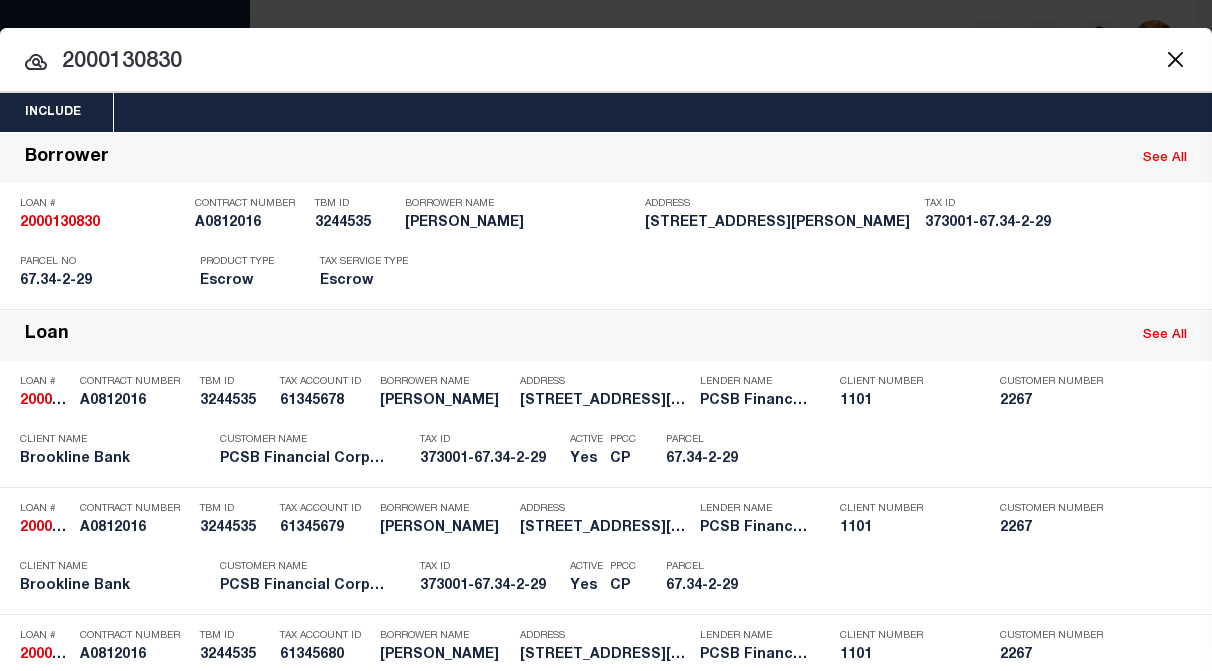 drag, startPoint x: 204, startPoint y: 65, endPoint x: 46, endPoint y: 62, distance: 158.02847 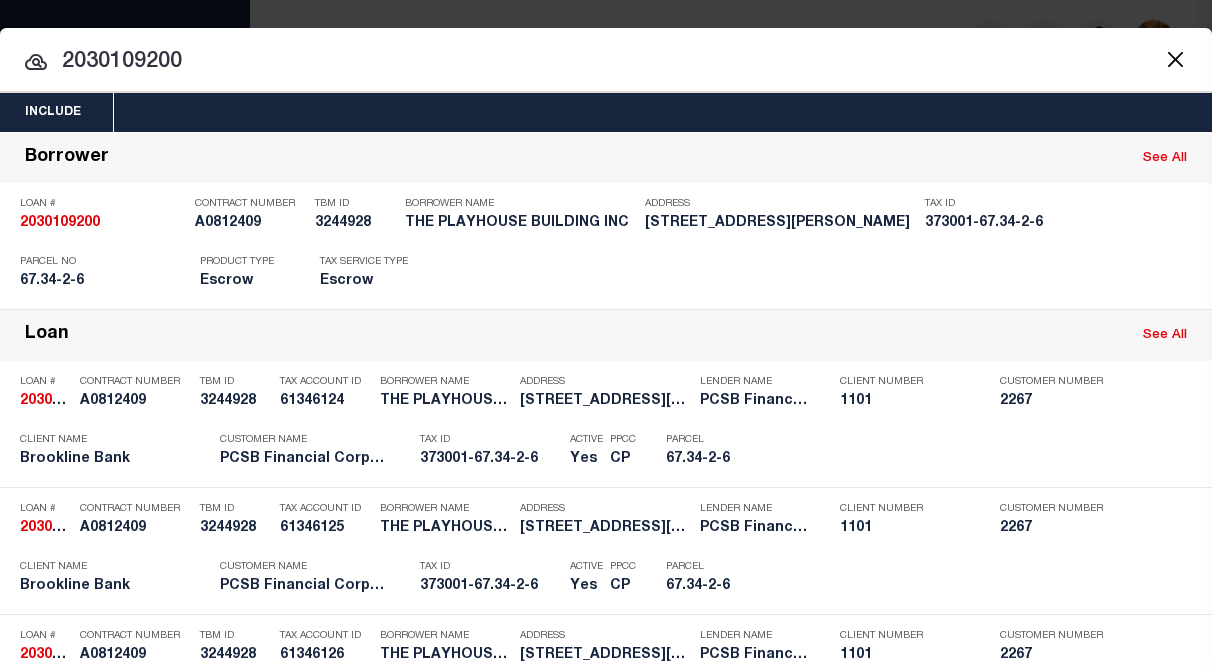 drag, startPoint x: 281, startPoint y: 54, endPoint x: 180, endPoint y: 54, distance: 101 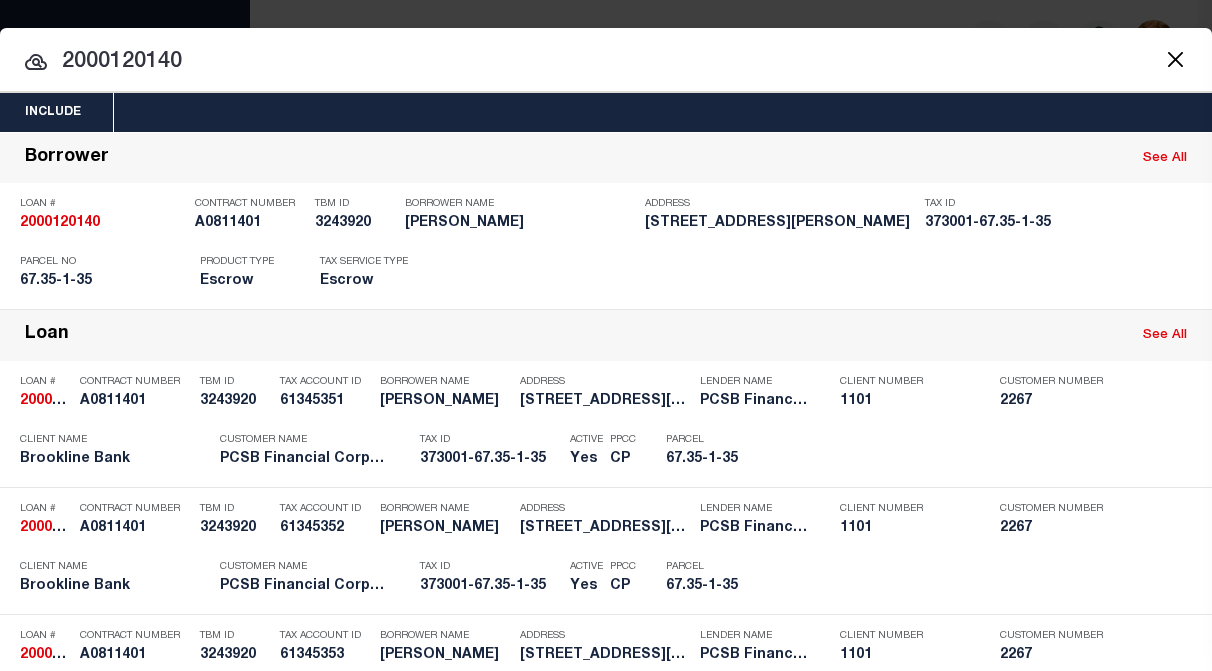 type on "2000120140" 